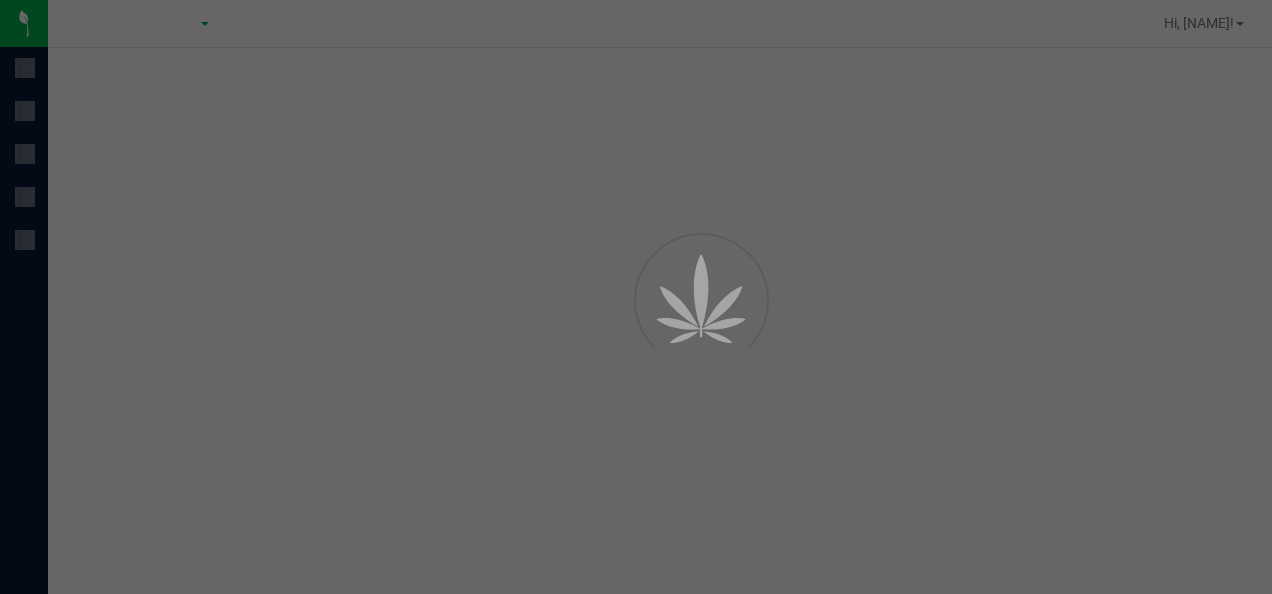 scroll, scrollTop: 0, scrollLeft: 0, axis: both 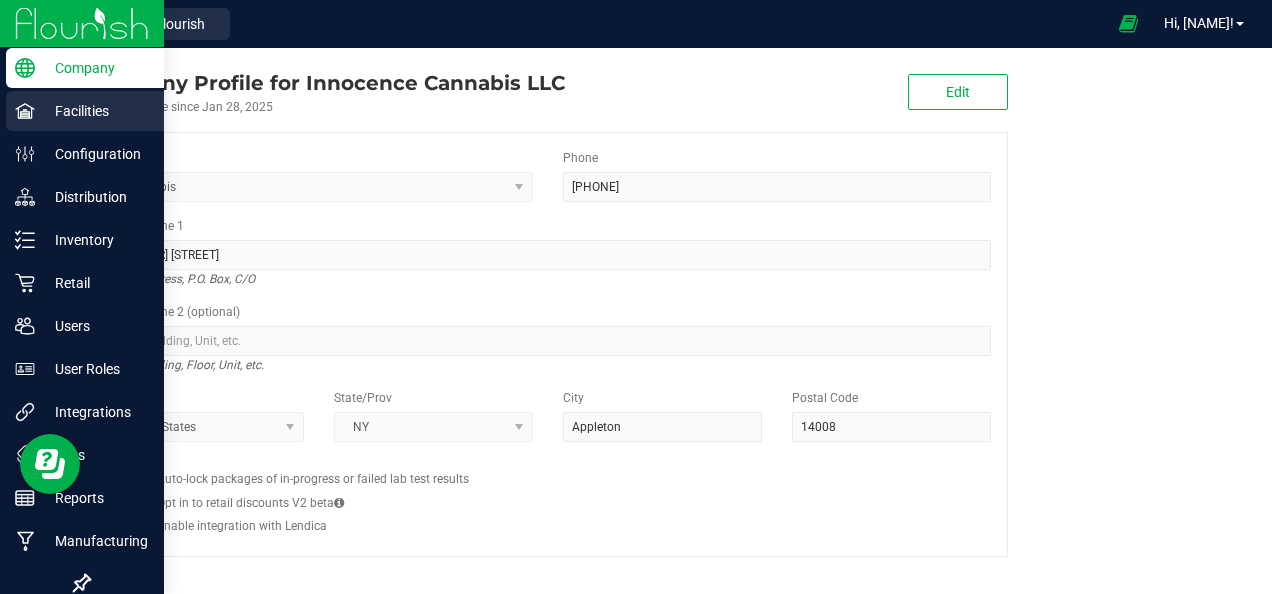 click 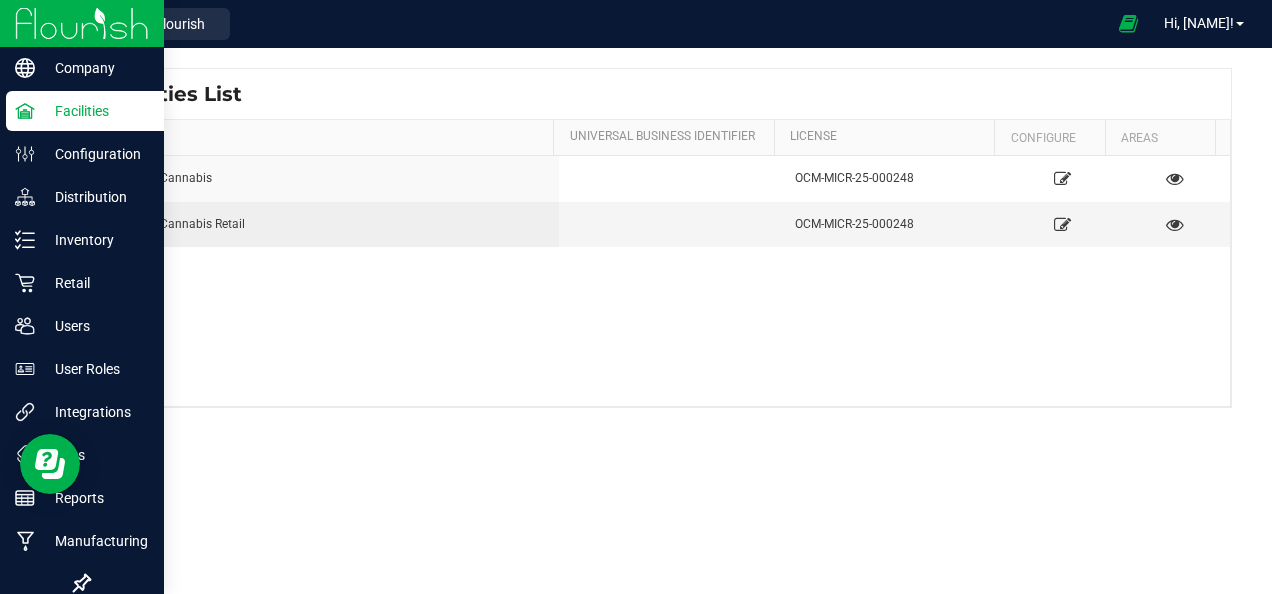 click at bounding box center [82, 23] 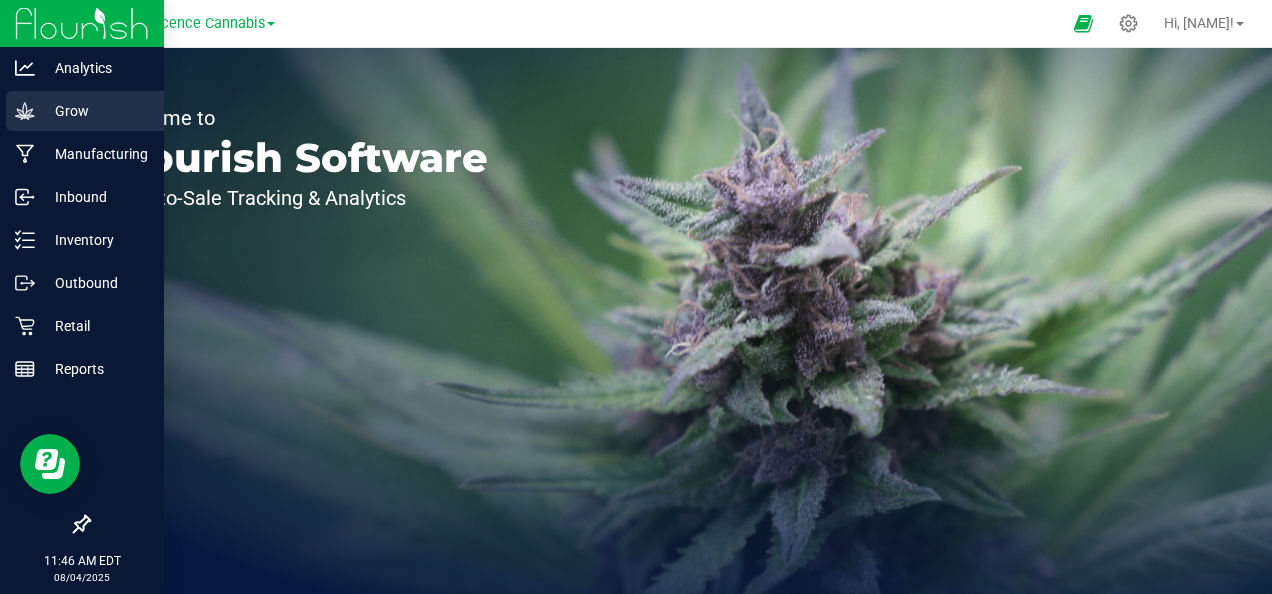 click on "Grow" at bounding box center (95, 111) 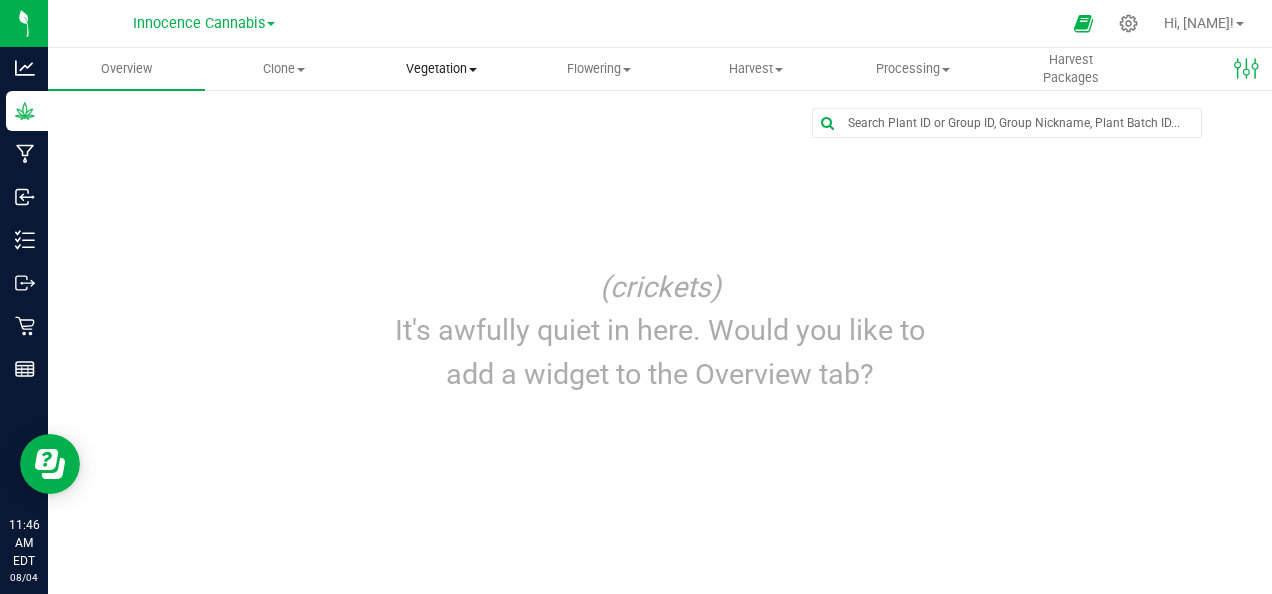 click on "Vegetation" at bounding box center (441, 69) 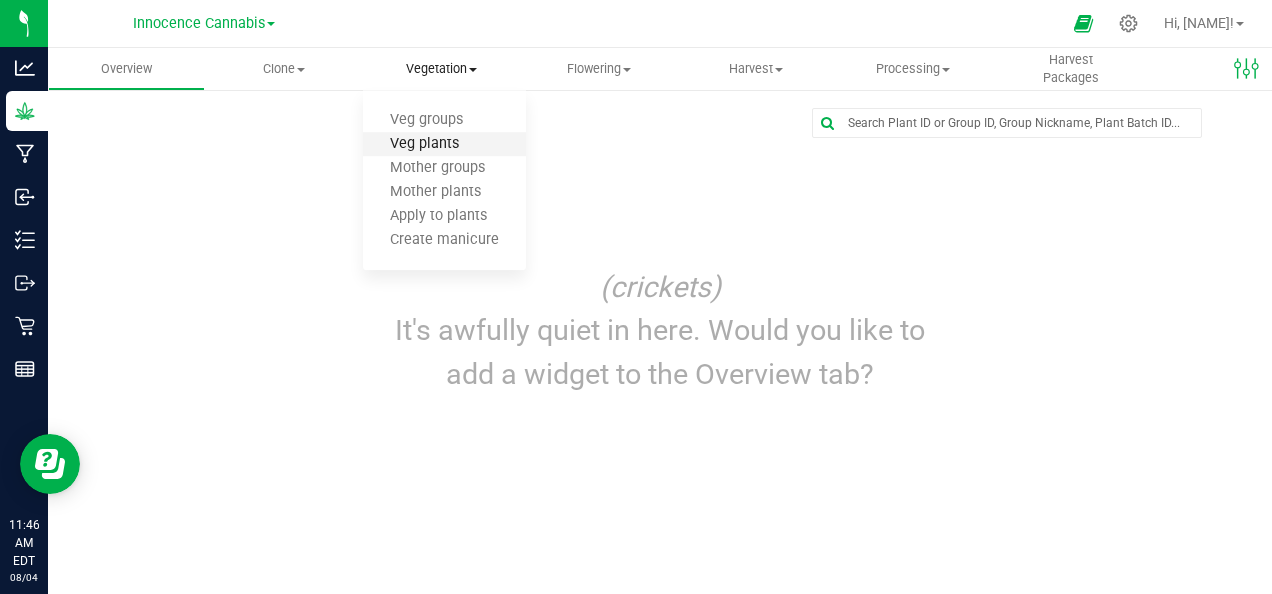 click on "Veg plants" at bounding box center (424, 144) 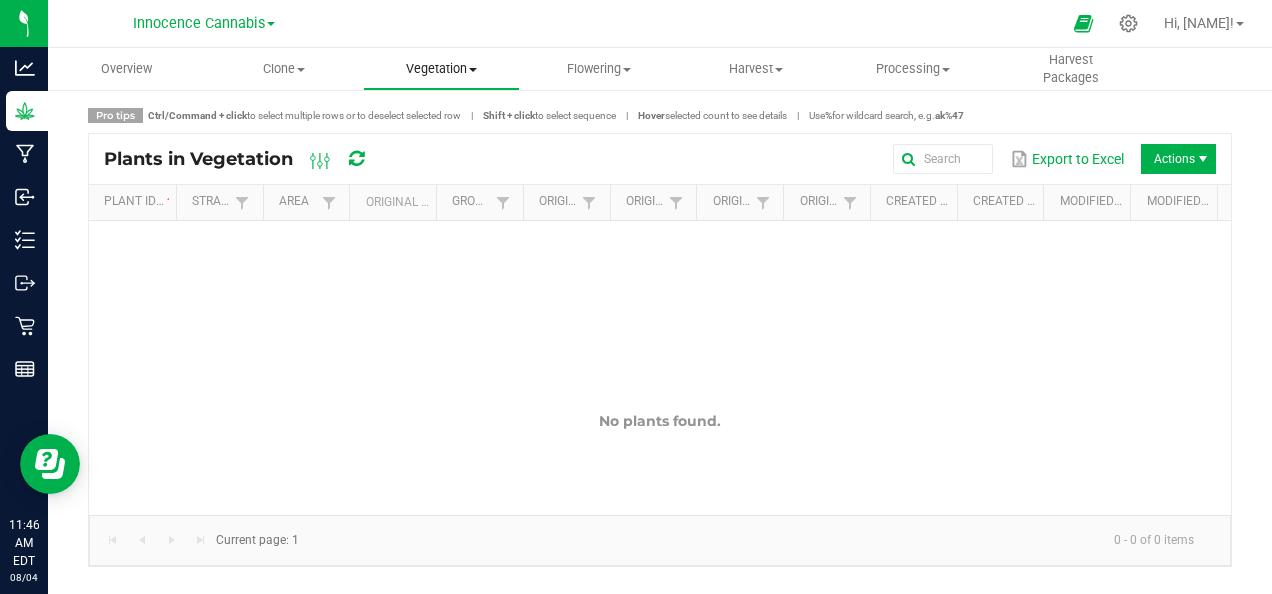 click on "Vegetation" at bounding box center (441, 69) 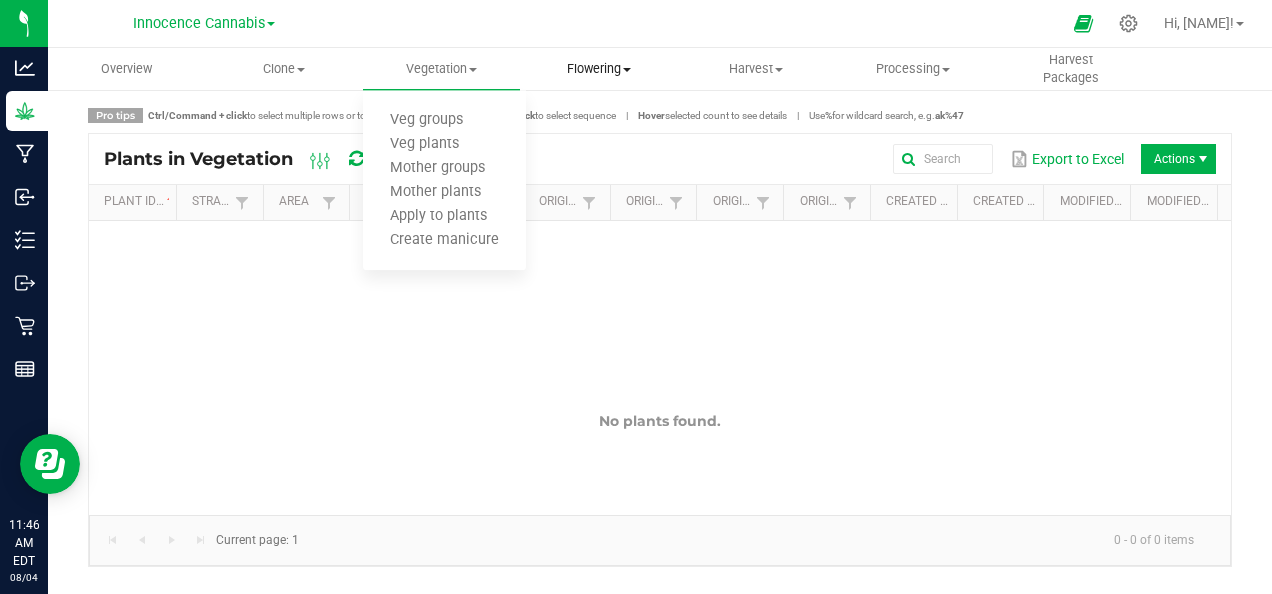 click on "Flowering
Create harvest
Flowering groups
Flowering plants
Apply to plants" at bounding box center [598, 69] 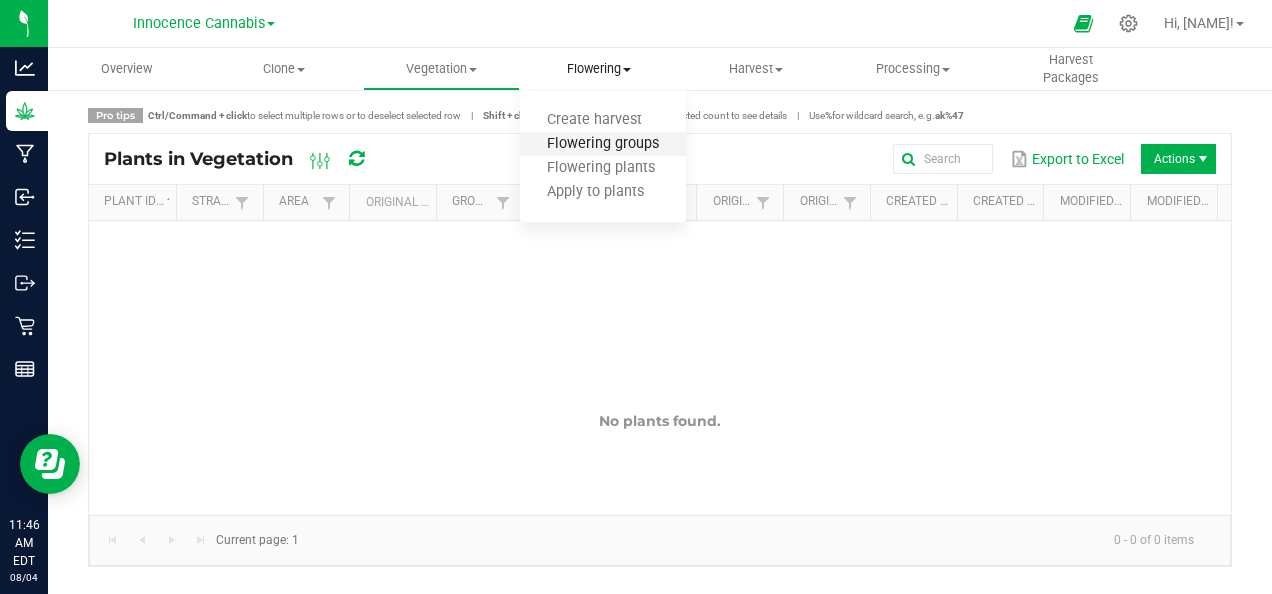 click on "Flowering groups" at bounding box center [603, 144] 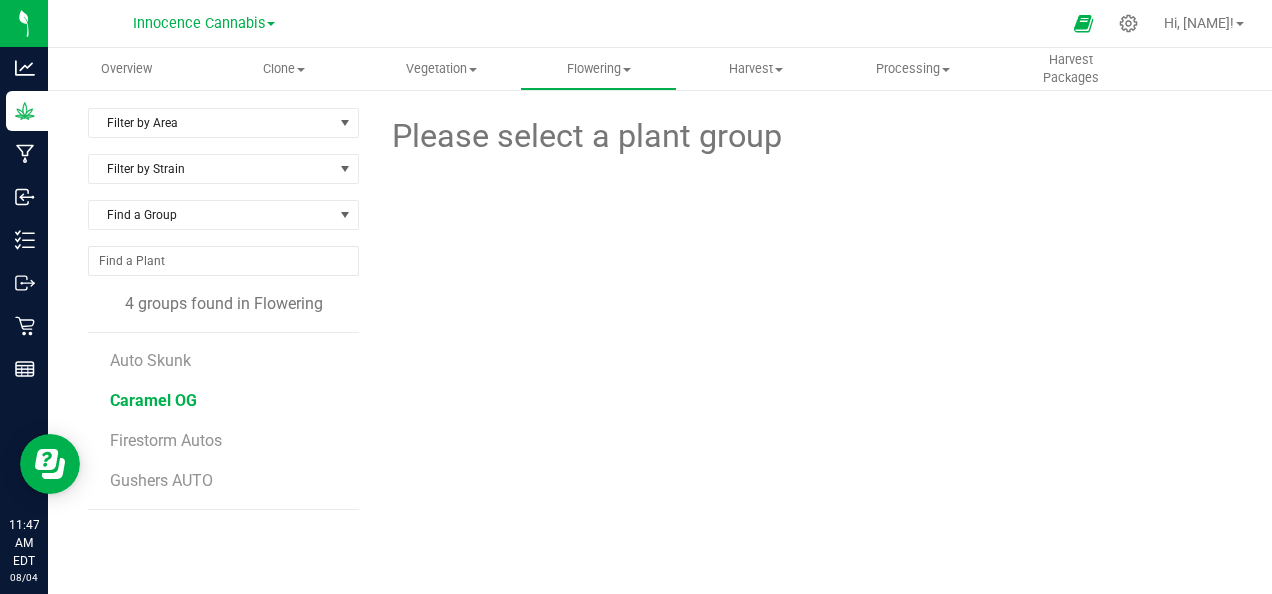 click on "Caramel OG" at bounding box center [153, 400] 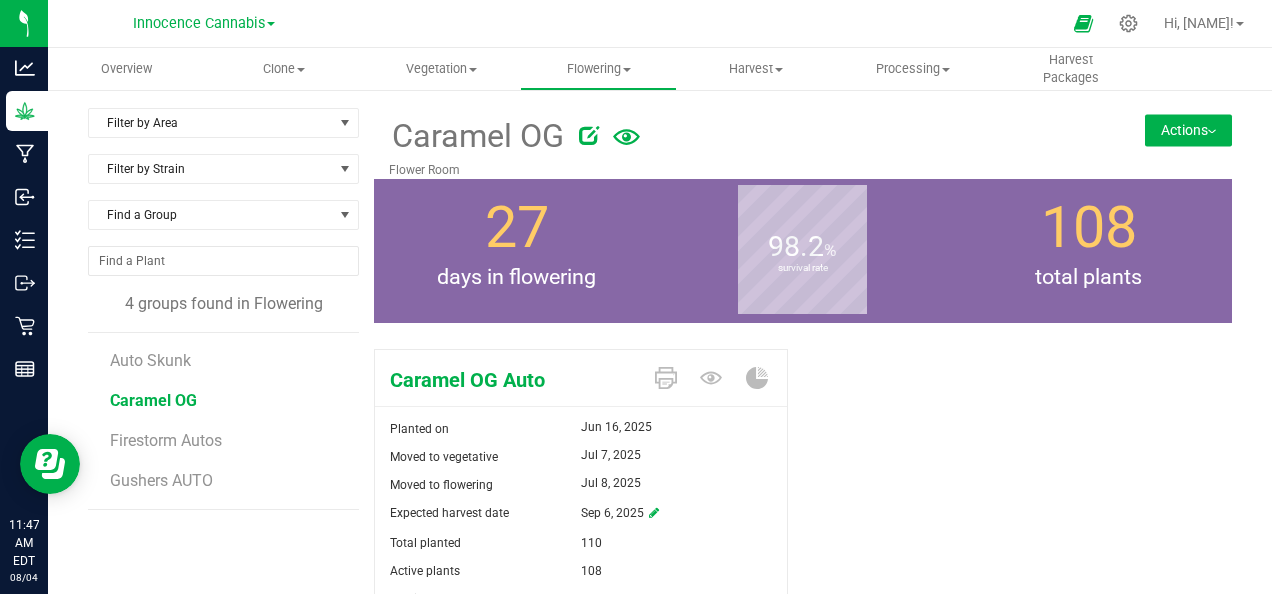 click on "Actions" at bounding box center [1188, 130] 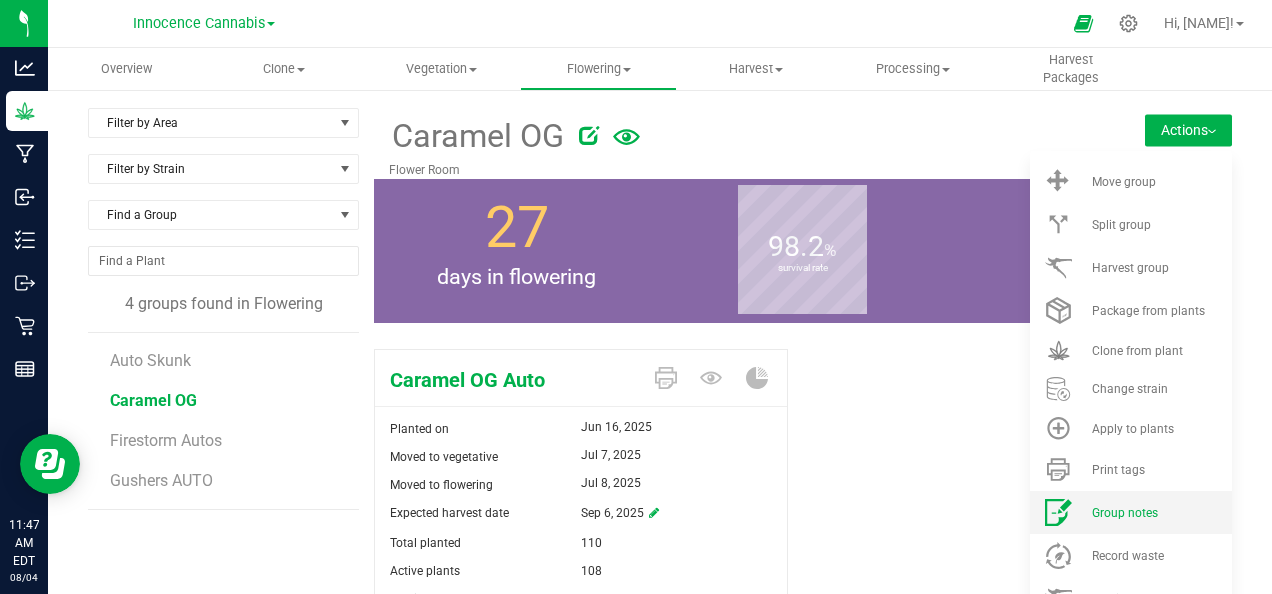 type 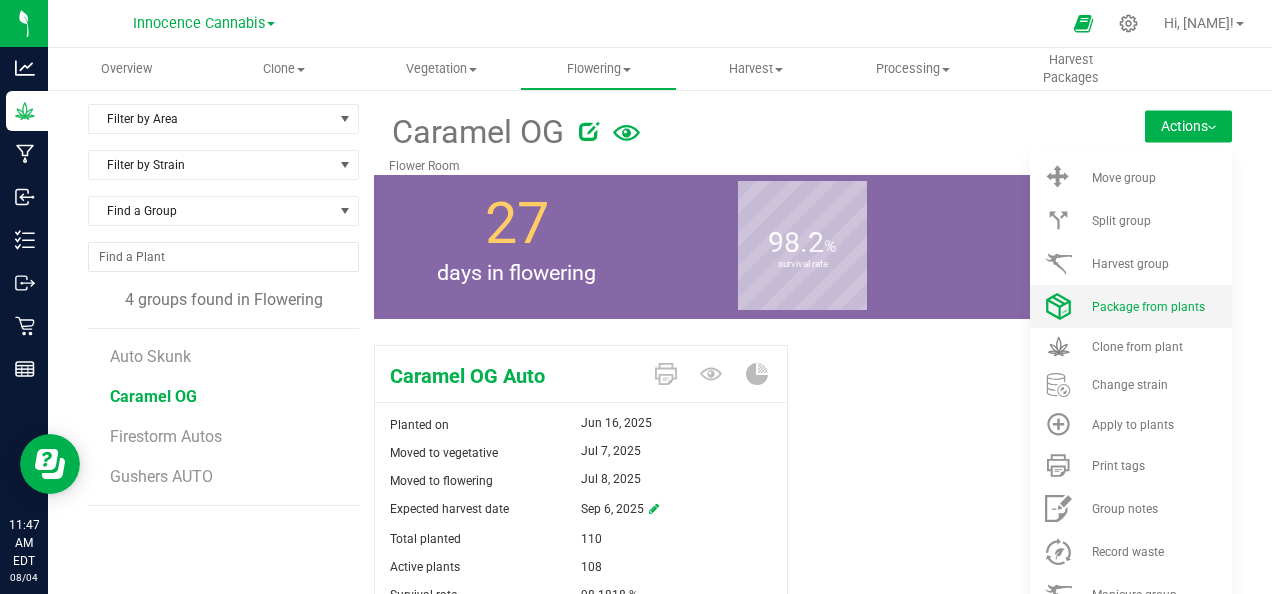 scroll, scrollTop: 0, scrollLeft: 0, axis: both 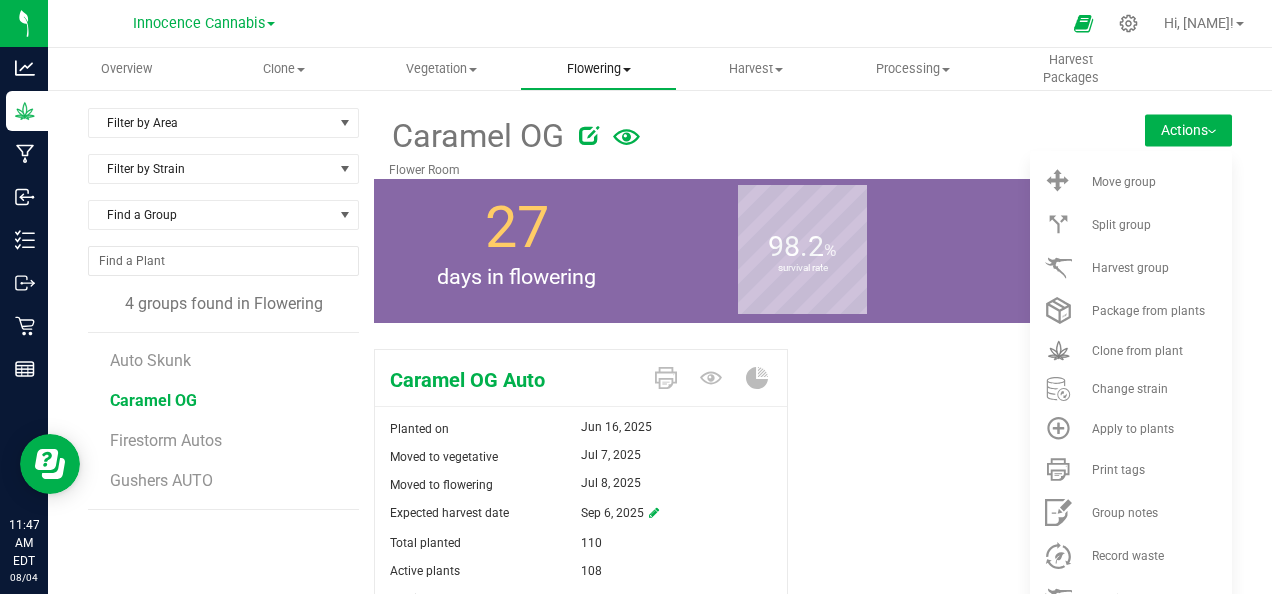 click on "Flowering" at bounding box center (598, 69) 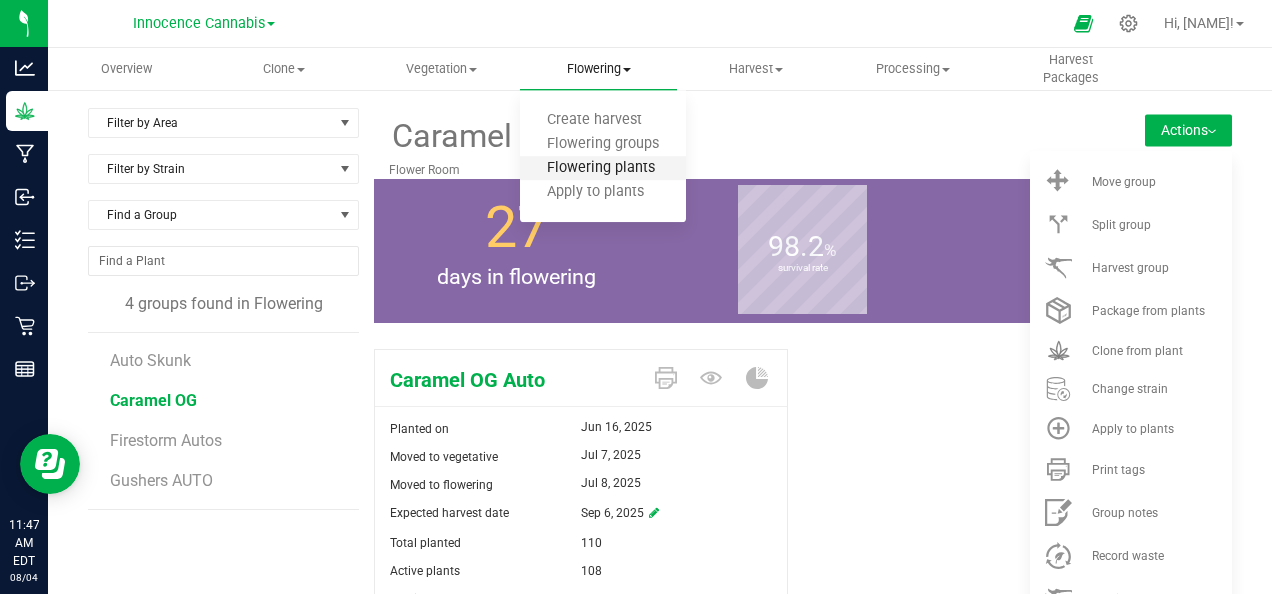 click on "Flowering plants" at bounding box center [601, 168] 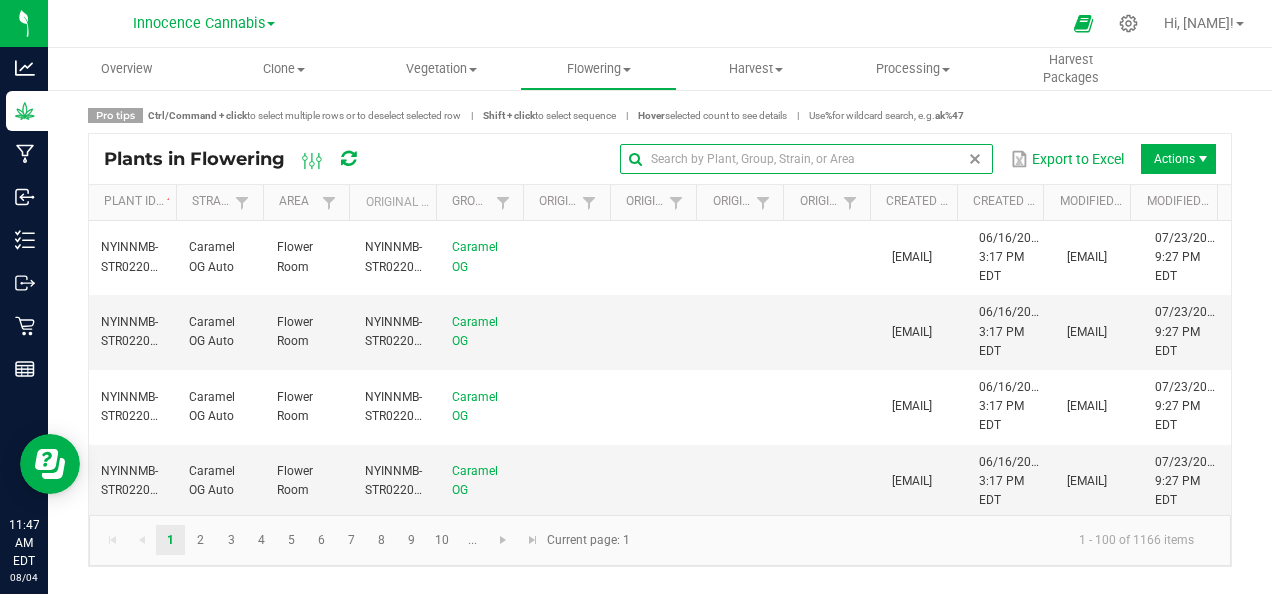click at bounding box center [806, 159] 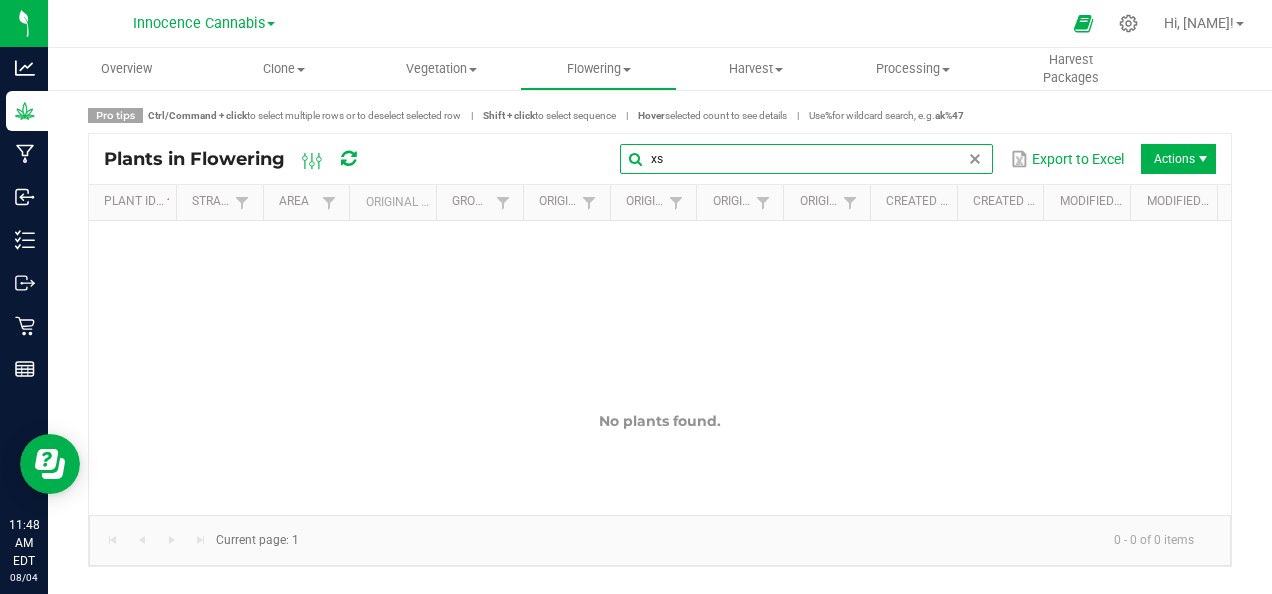 type on "x" 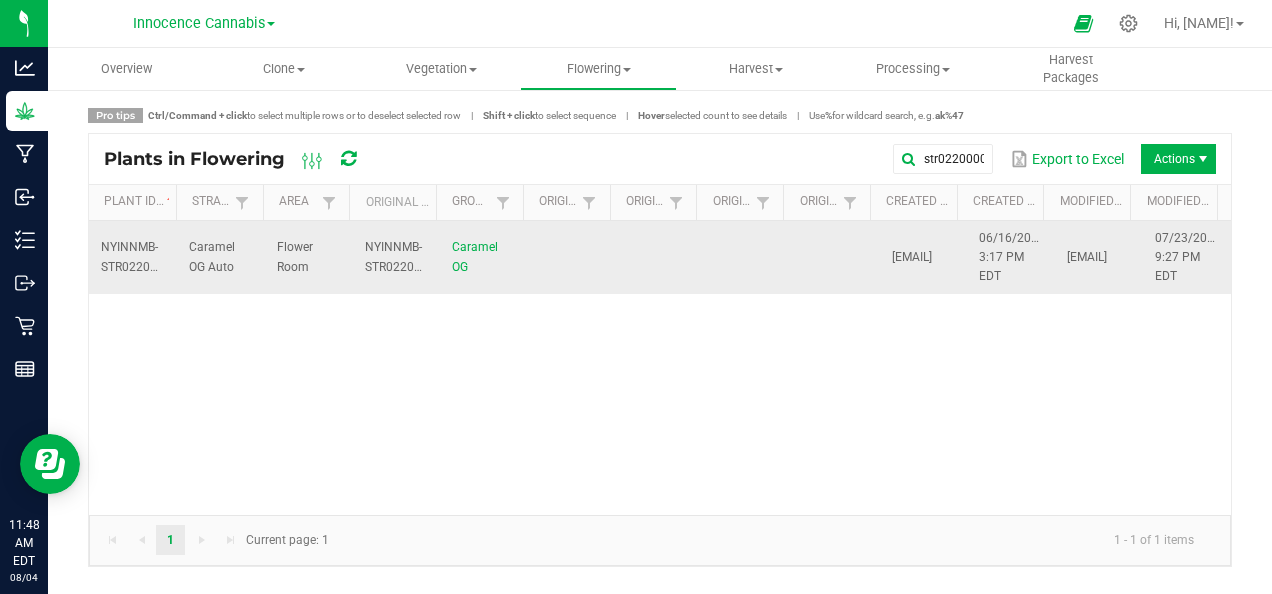 click at bounding box center [660, 258] 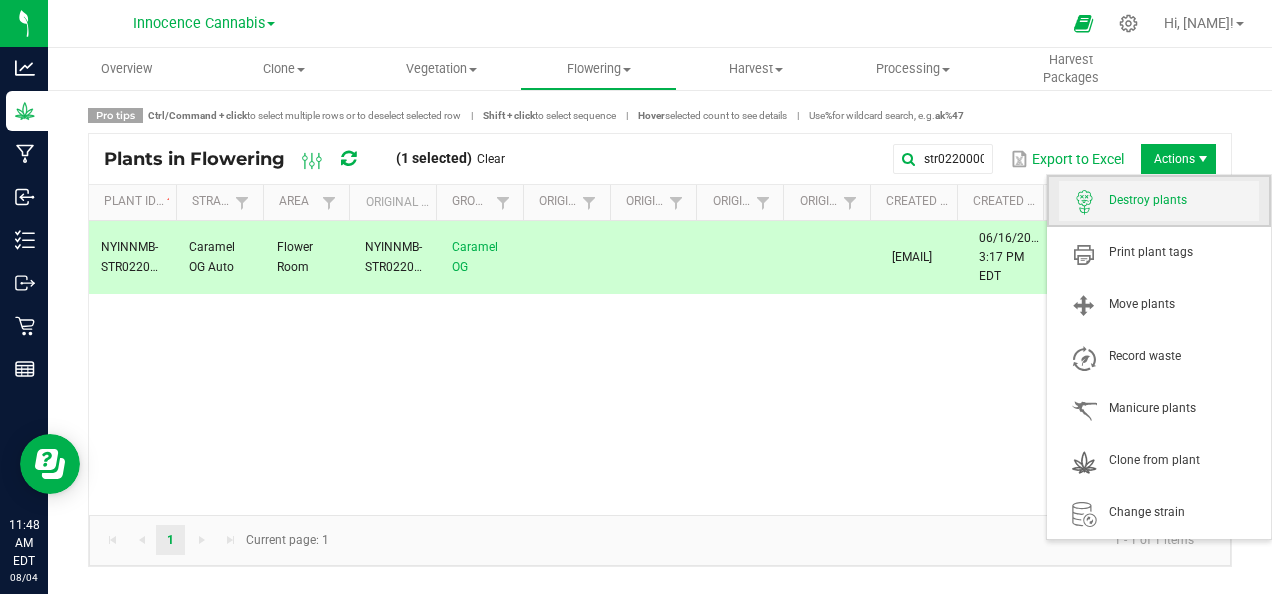 click on "Destroy plants" at bounding box center (1184, 200) 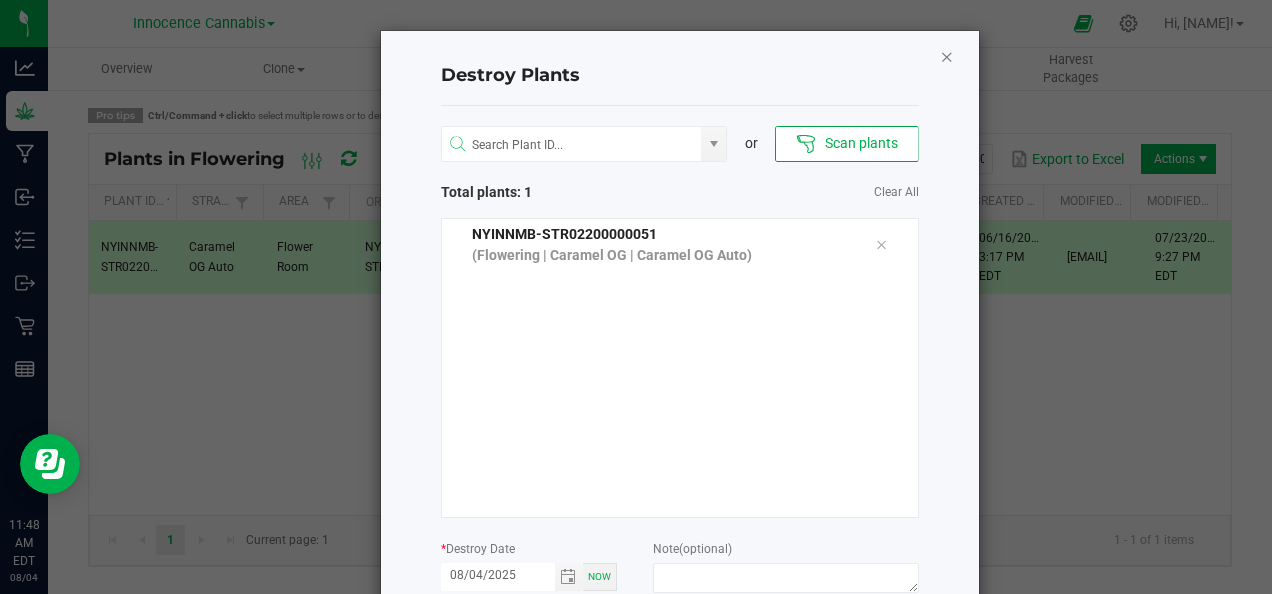 click 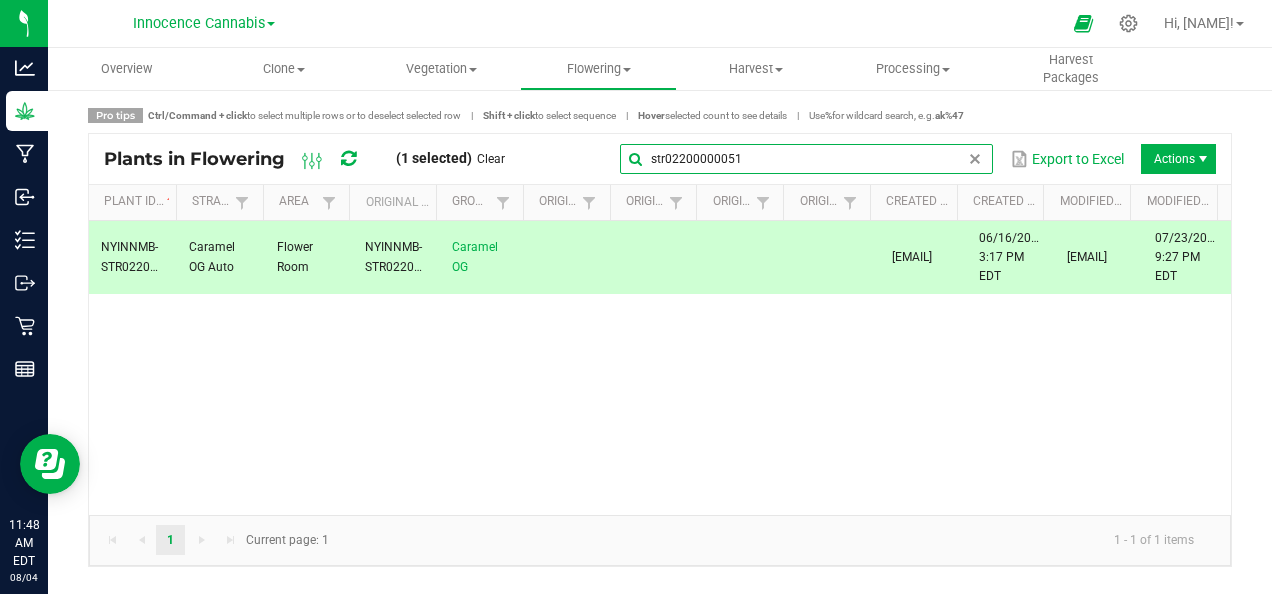 click on "str02200000051" at bounding box center [806, 159] 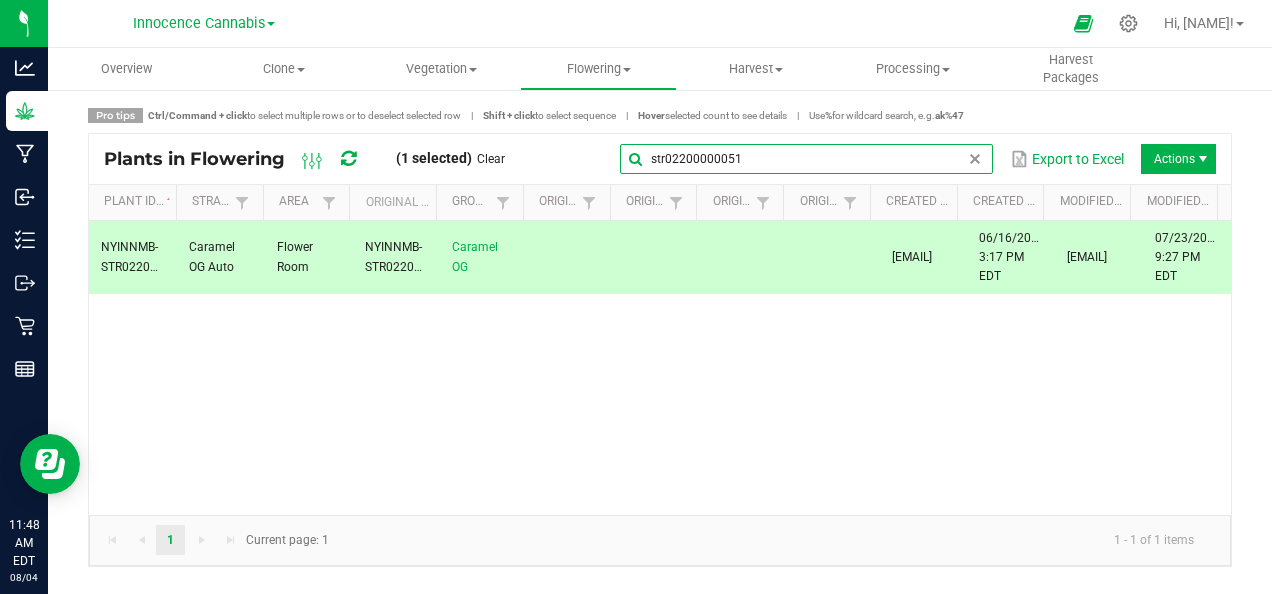 click on "str02200000051" at bounding box center (806, 159) 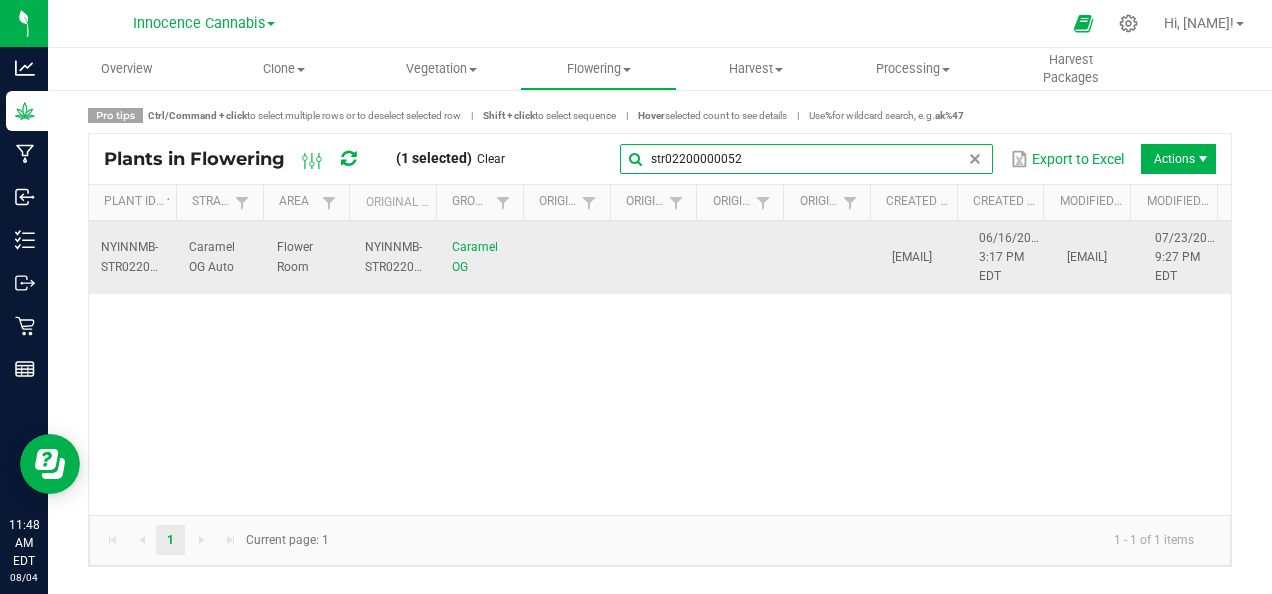 type on "str02200000052" 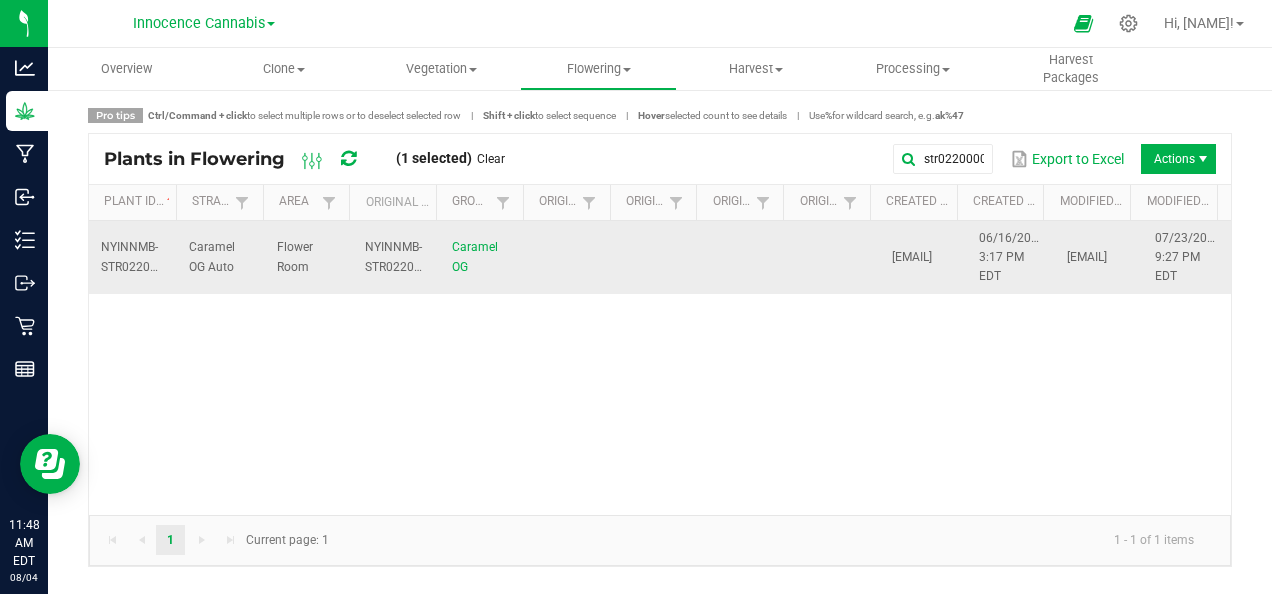 click at bounding box center (748, 258) 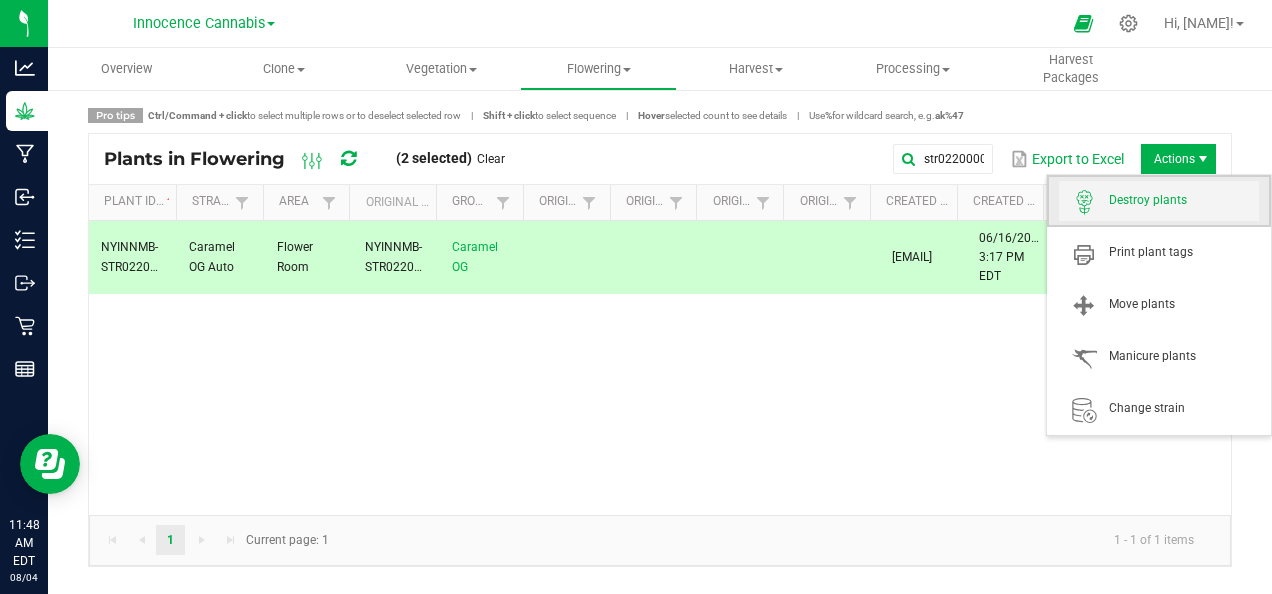 click on "Destroy plants" at bounding box center (1184, 200) 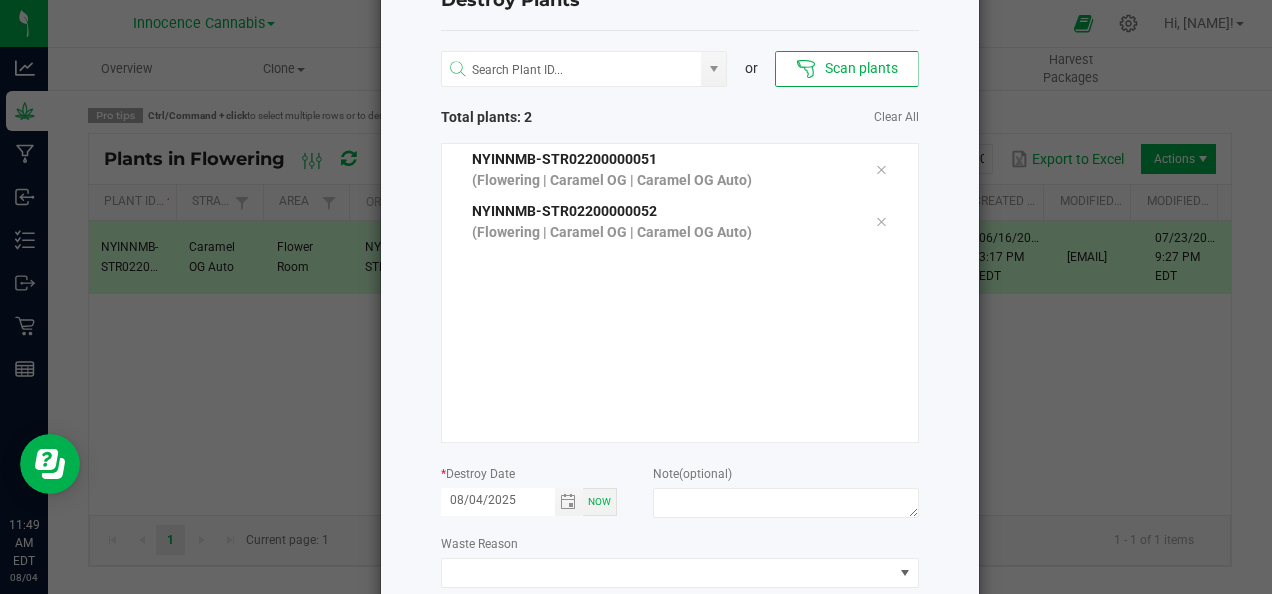 scroll, scrollTop: 120, scrollLeft: 0, axis: vertical 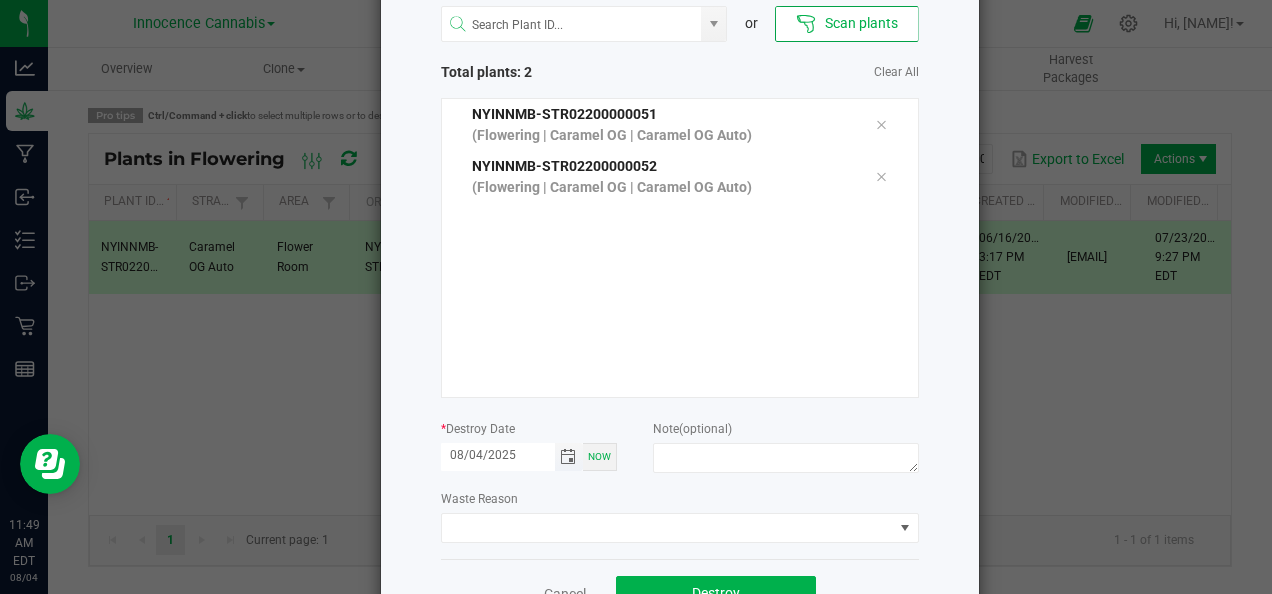 click at bounding box center [568, 457] 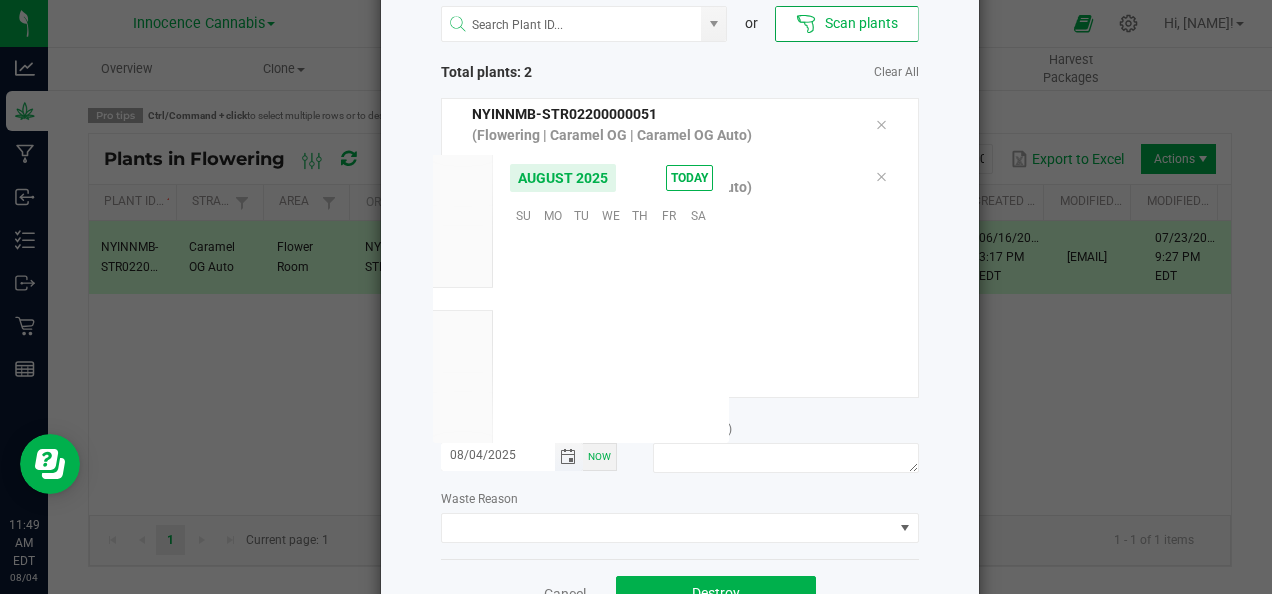 scroll, scrollTop: 0, scrollLeft: 0, axis: both 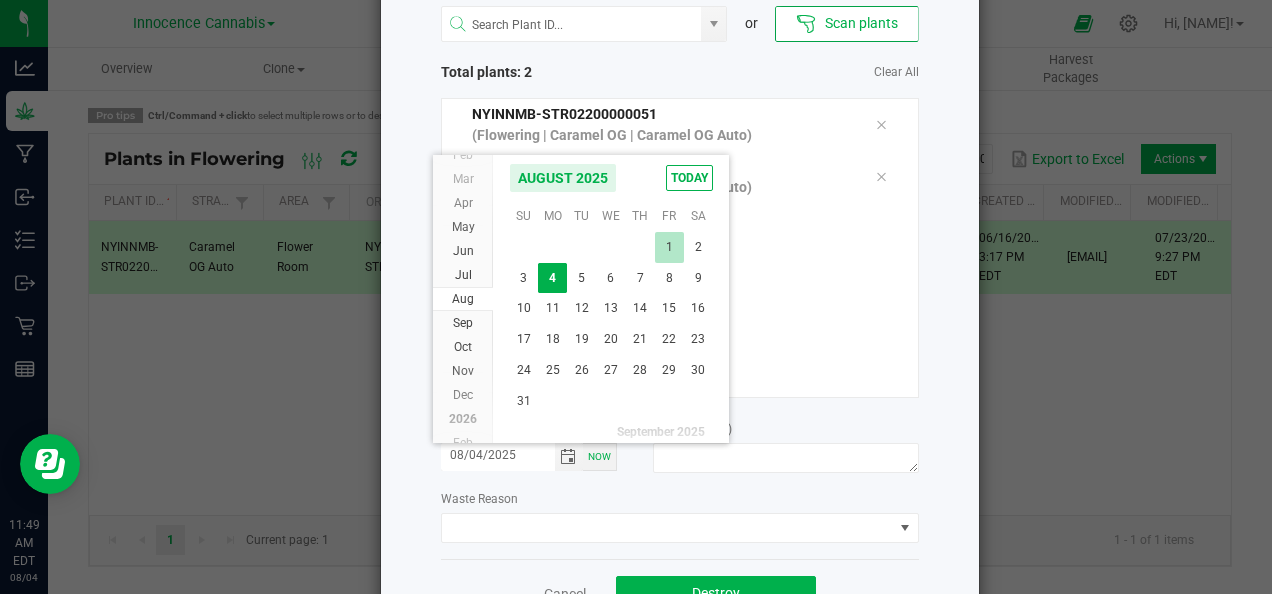 click on "1" at bounding box center (669, 247) 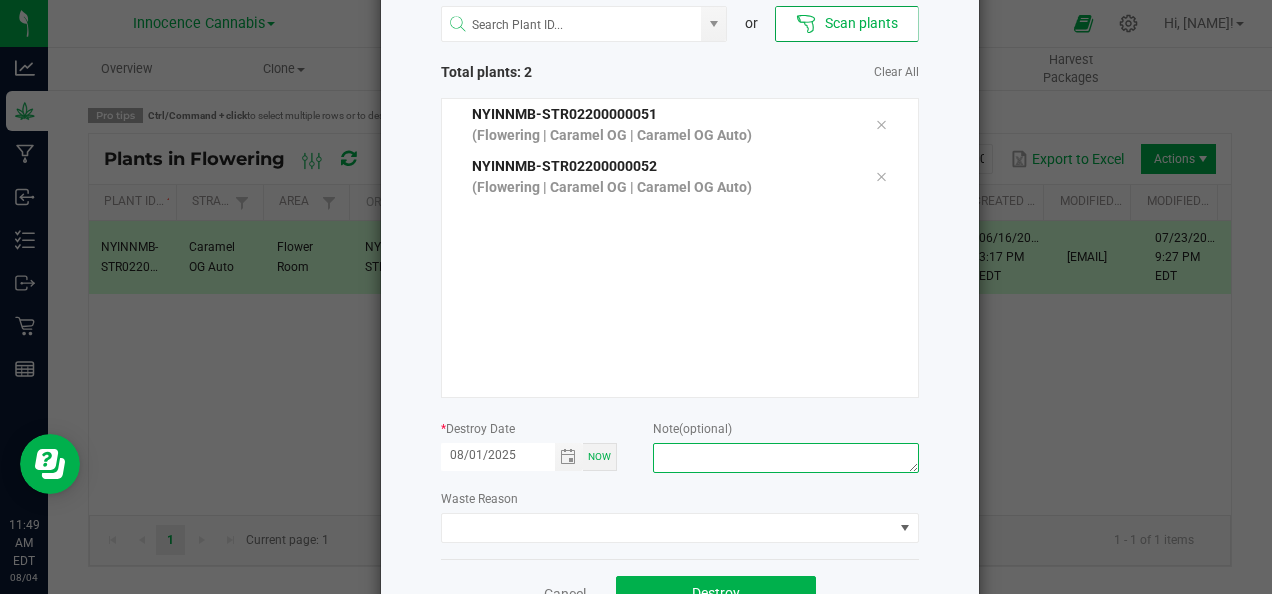 click at bounding box center (785, 458) 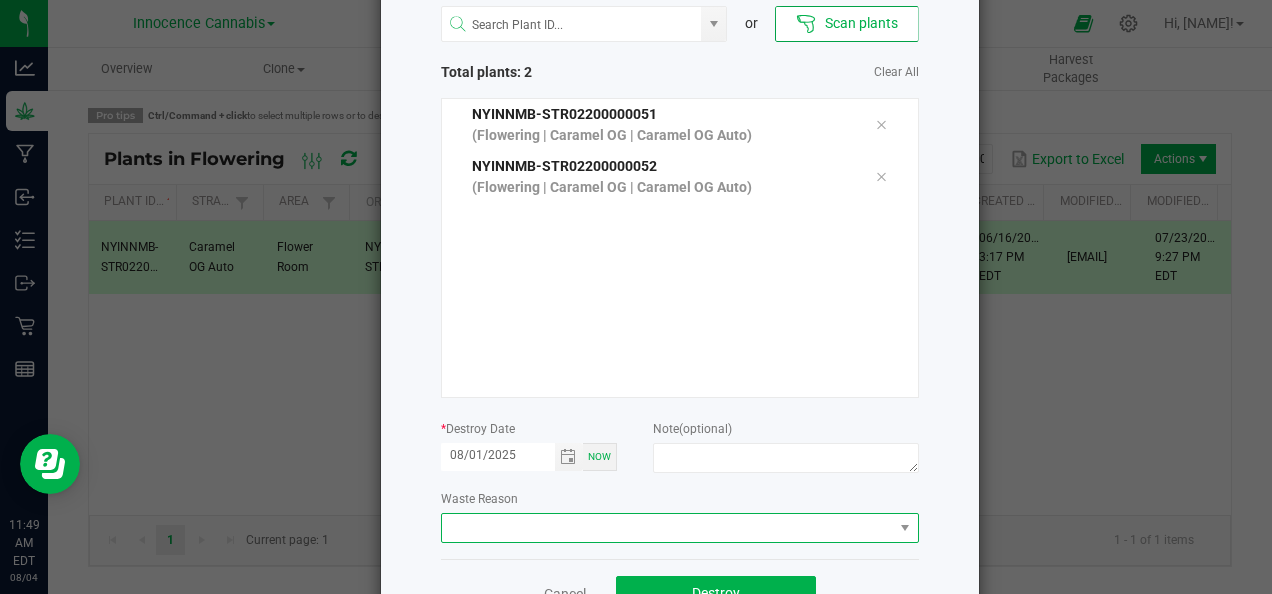 click at bounding box center [667, 528] 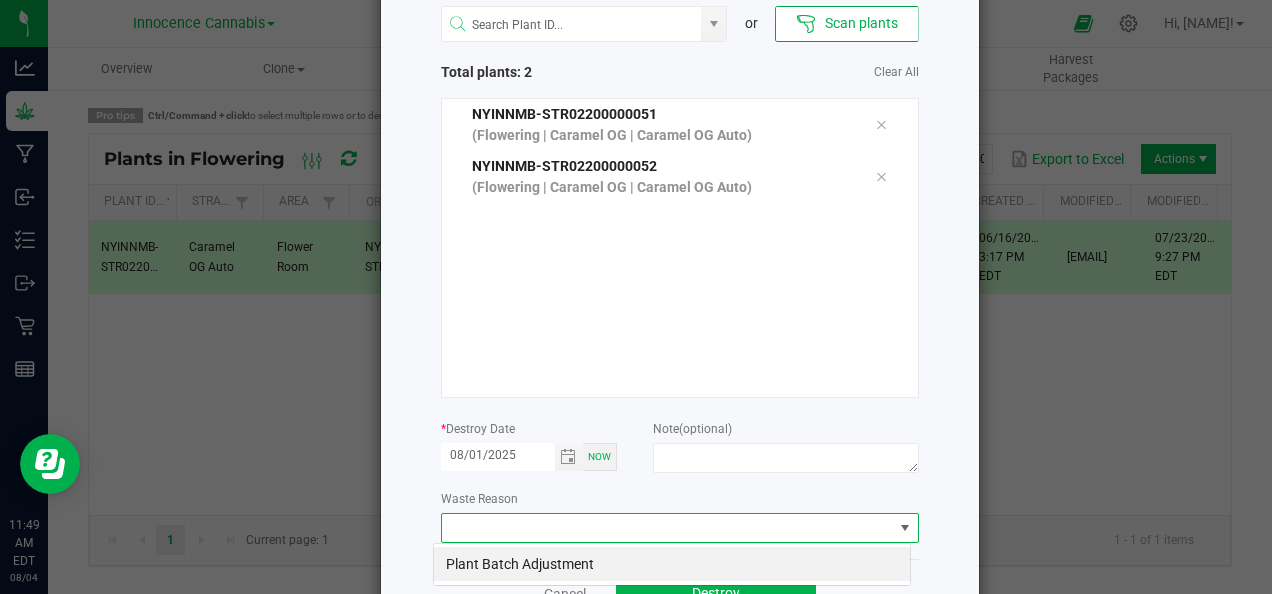 scroll, scrollTop: 99970, scrollLeft: 99522, axis: both 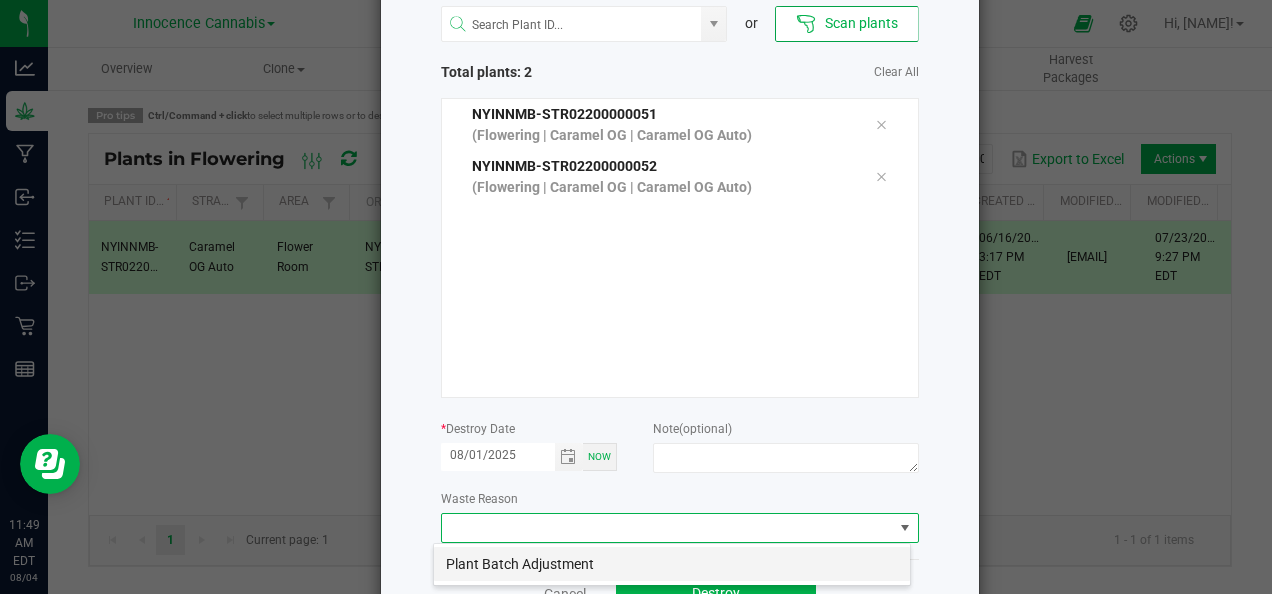 click on "Plant Batch Adjustment" at bounding box center [672, 564] 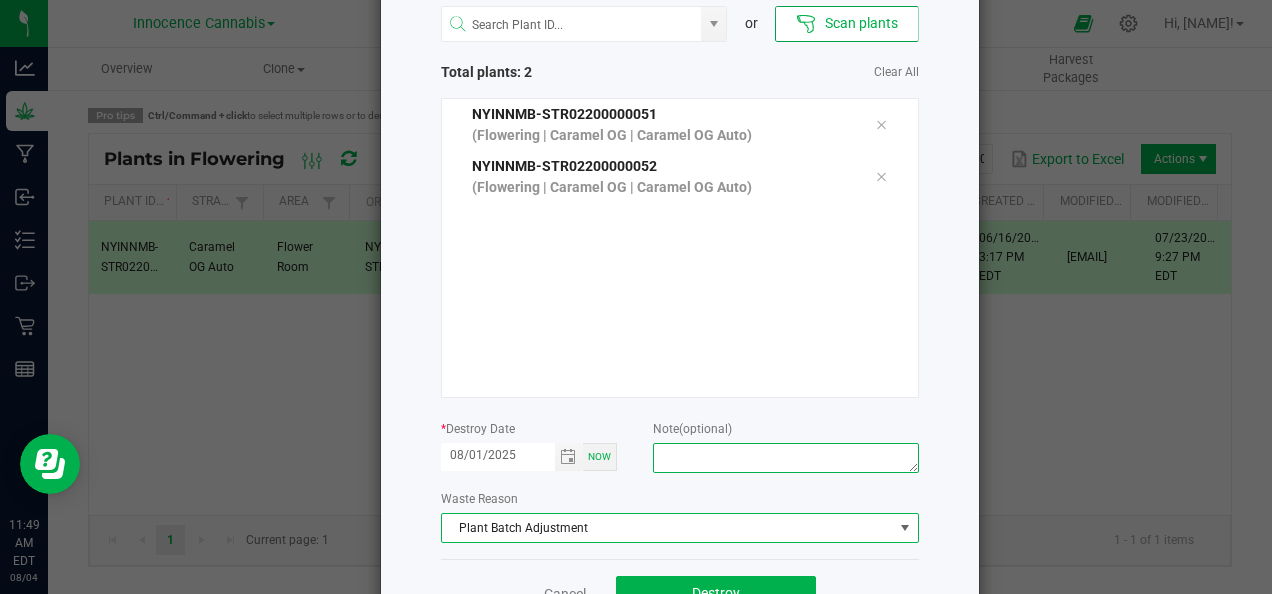 click at bounding box center [785, 458] 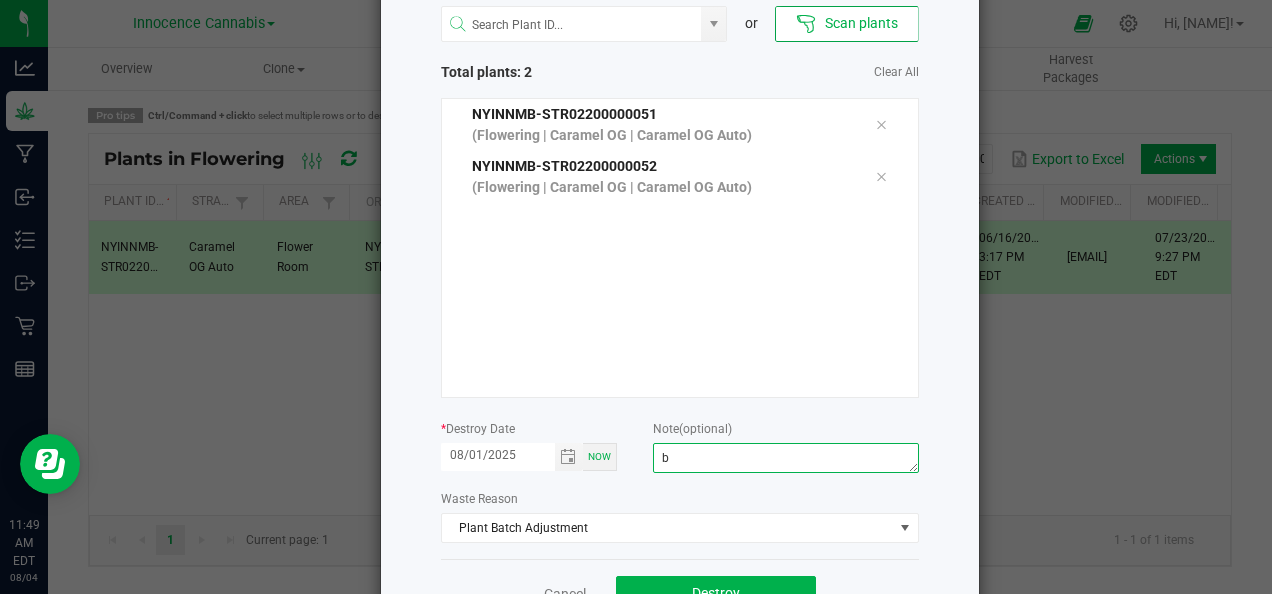 type on "b" 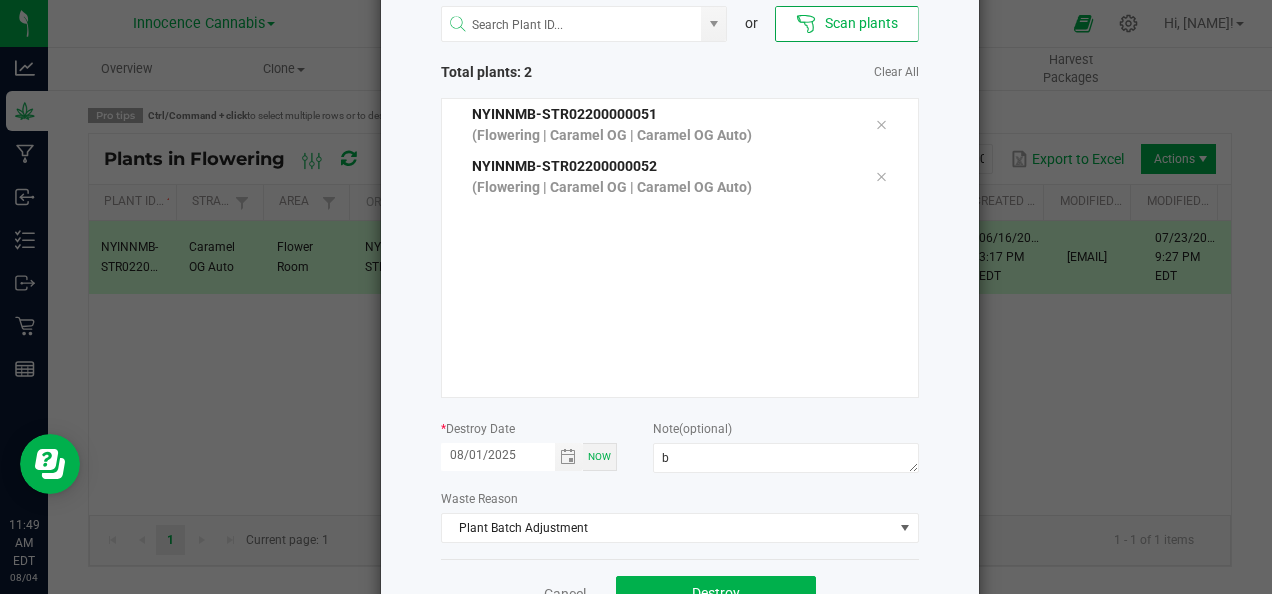 click on "Destroy Plants
or
Scan plants   Total plants: 2   Clear All  [ID]  (Flowering | Caramel OG | Caramel OG Auto) [ID]  (Flowering | Caramel OG | Caramel OG Auto) *  Destroy Date  08/01/2025 Now  Note   (optional)  b  Waste Reason  Plant Batch Adjustment  Cancel   Destroy" 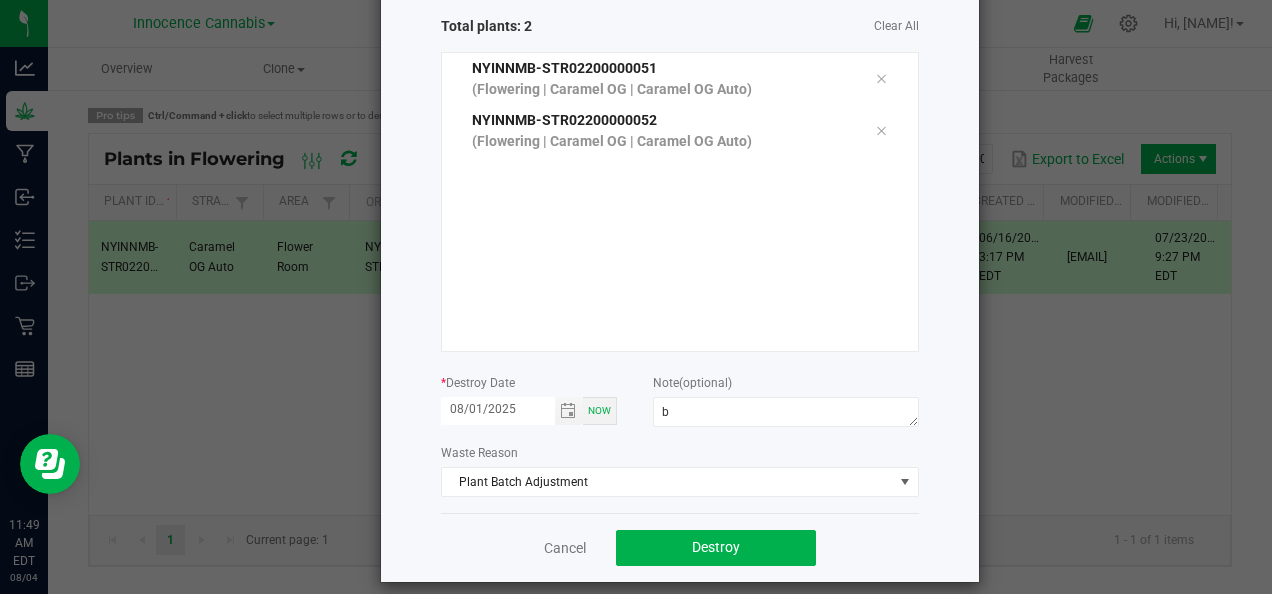 scroll, scrollTop: 185, scrollLeft: 0, axis: vertical 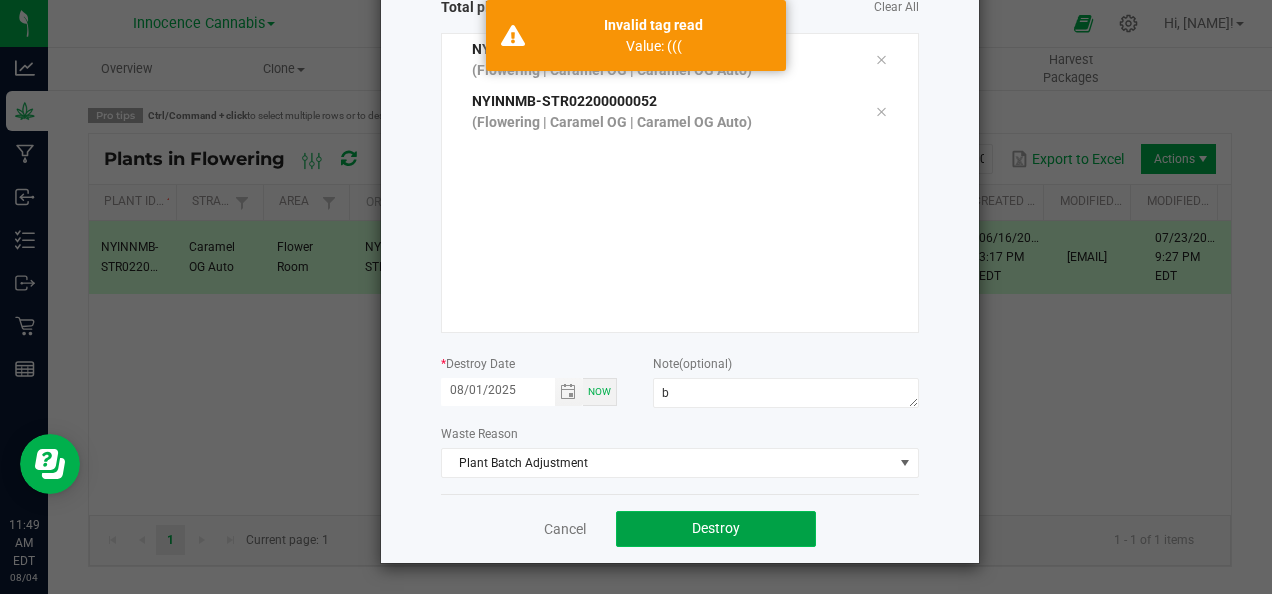 click on "Destroy" 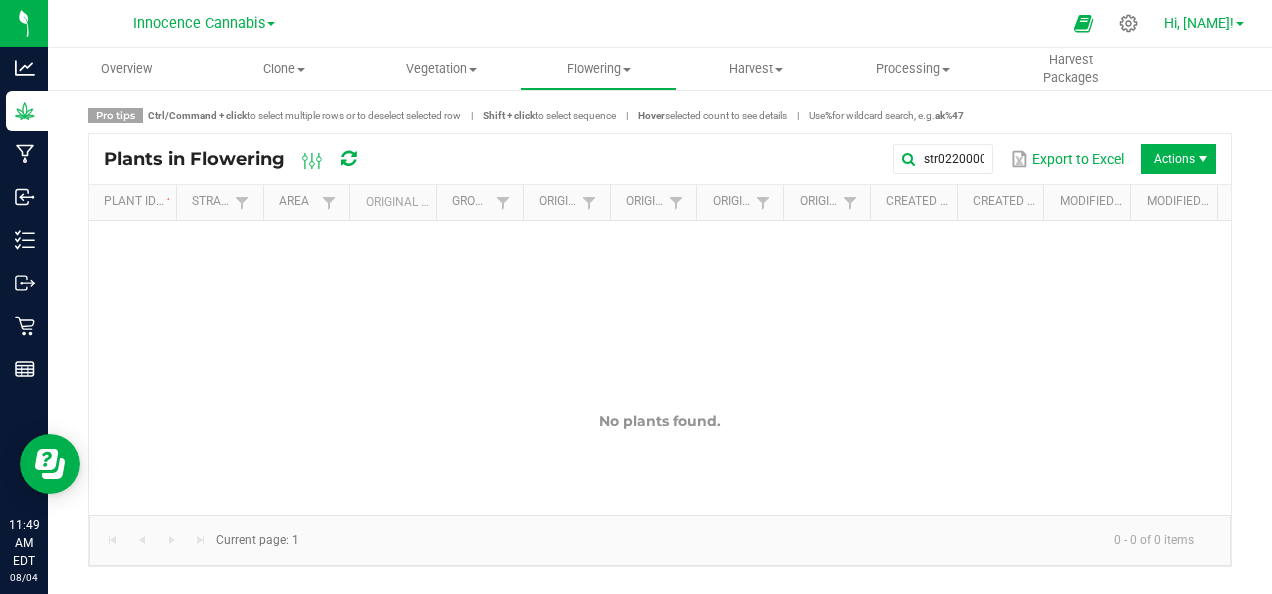 click on "Hi, [NAME]!" at bounding box center [1199, 23] 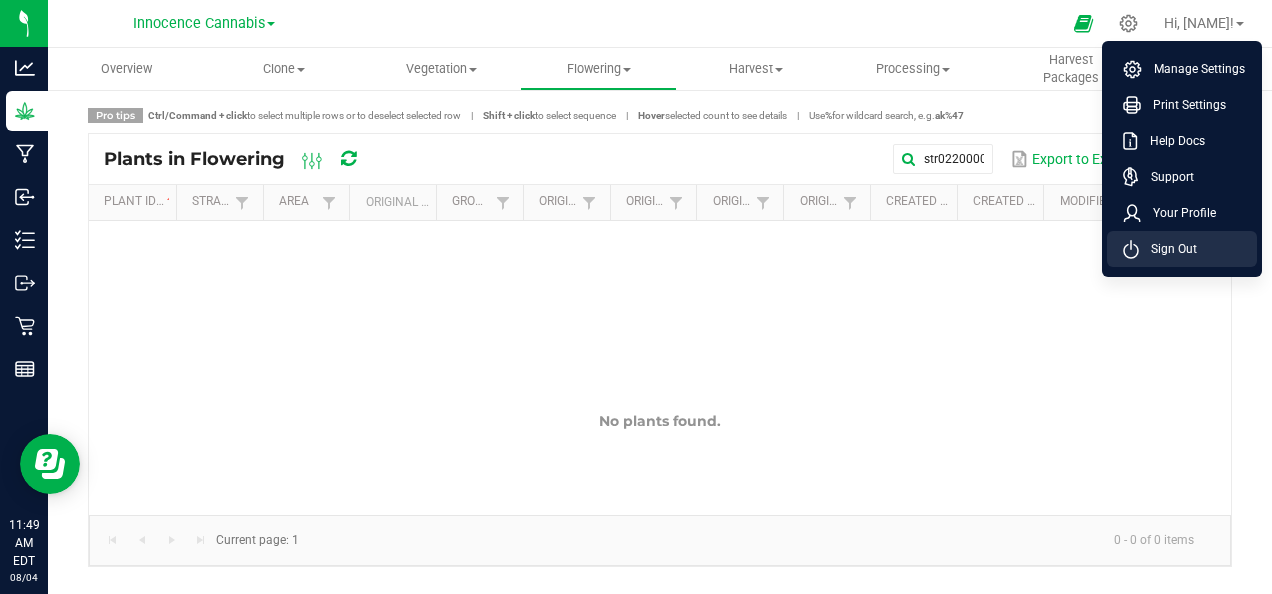 click on "Sign Out" at bounding box center (1168, 249) 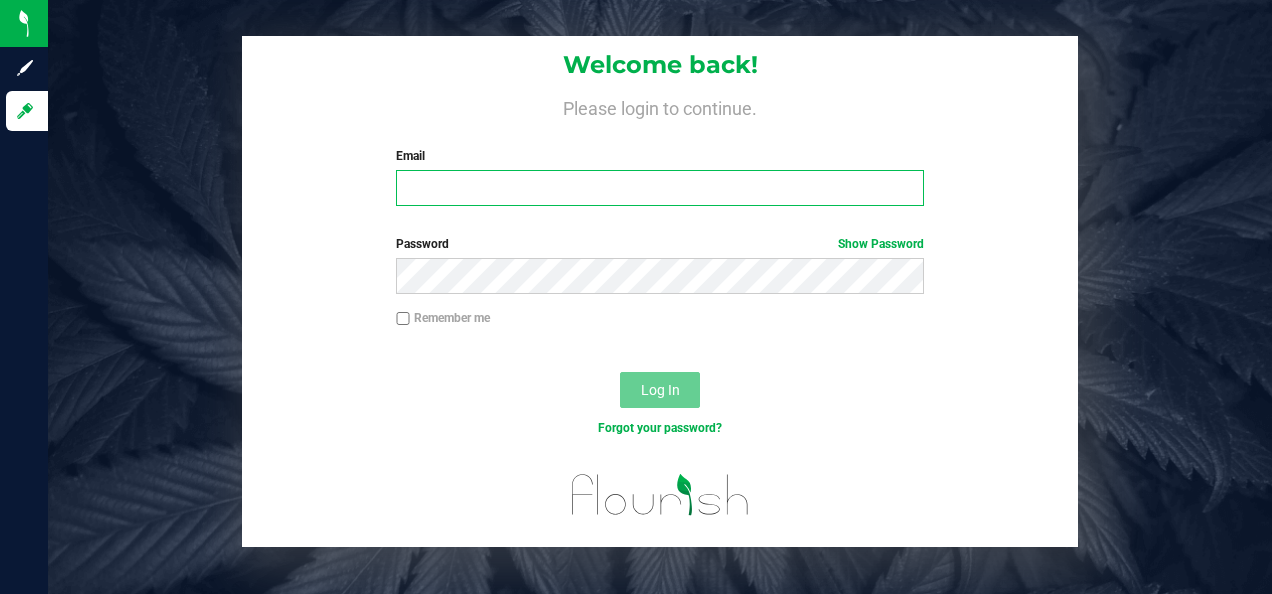type on "[EMAIL]" 